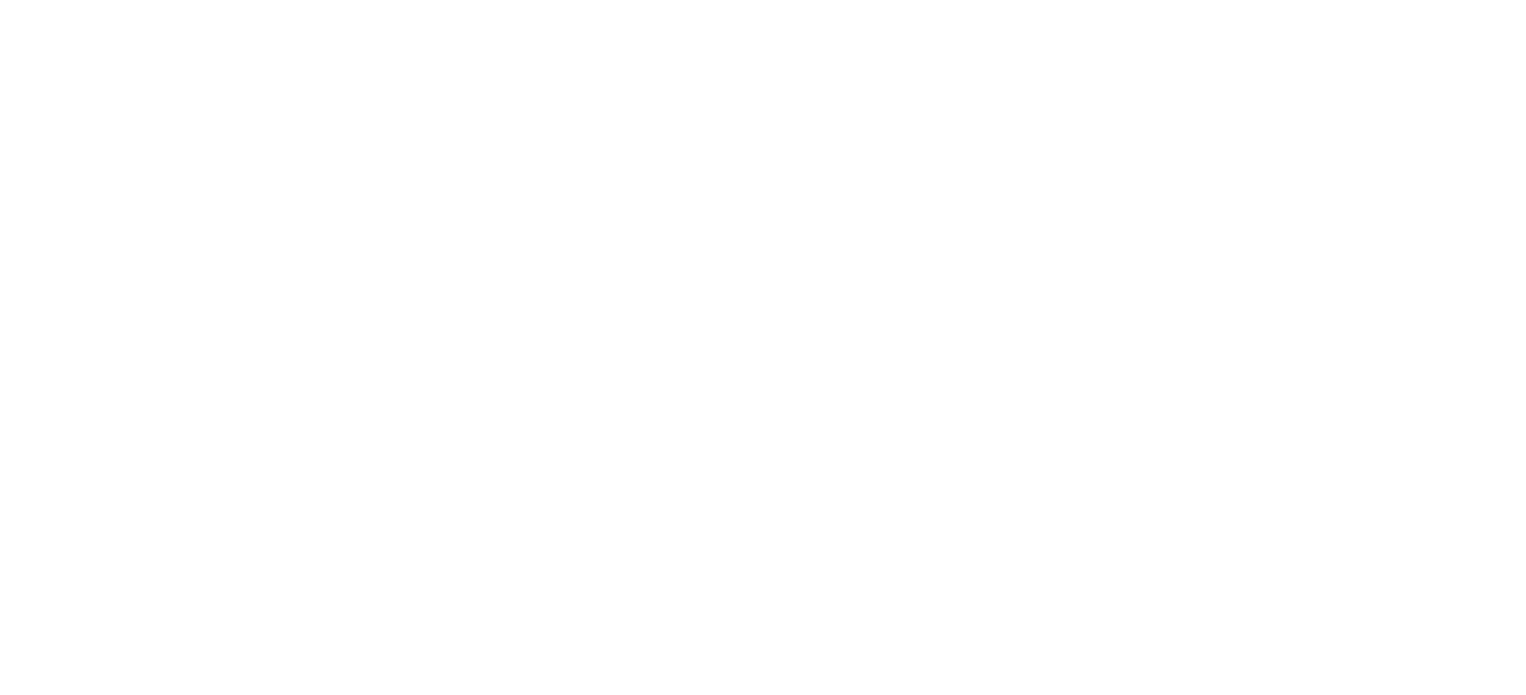 scroll, scrollTop: 0, scrollLeft: 0, axis: both 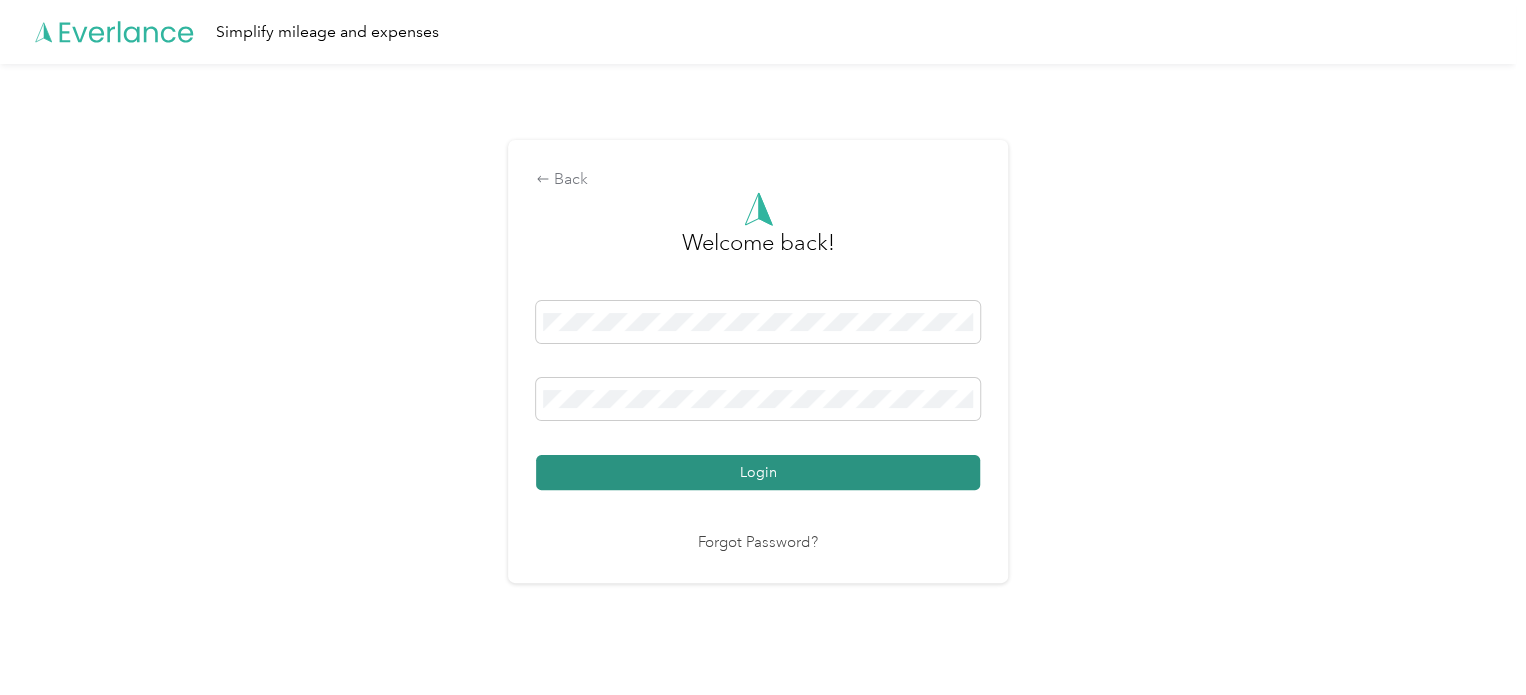 click on "Login" at bounding box center [758, 472] 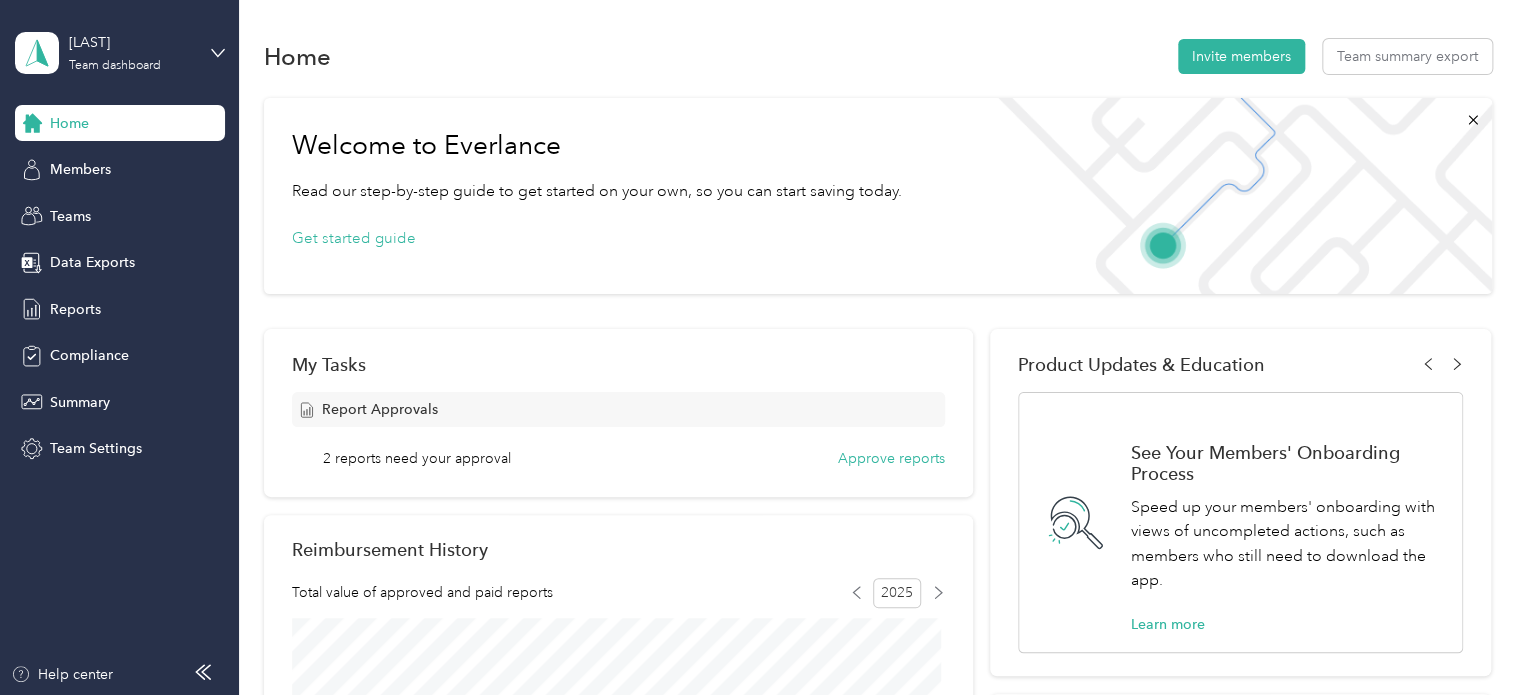 click on "2 reports need your approval" at bounding box center [417, 458] 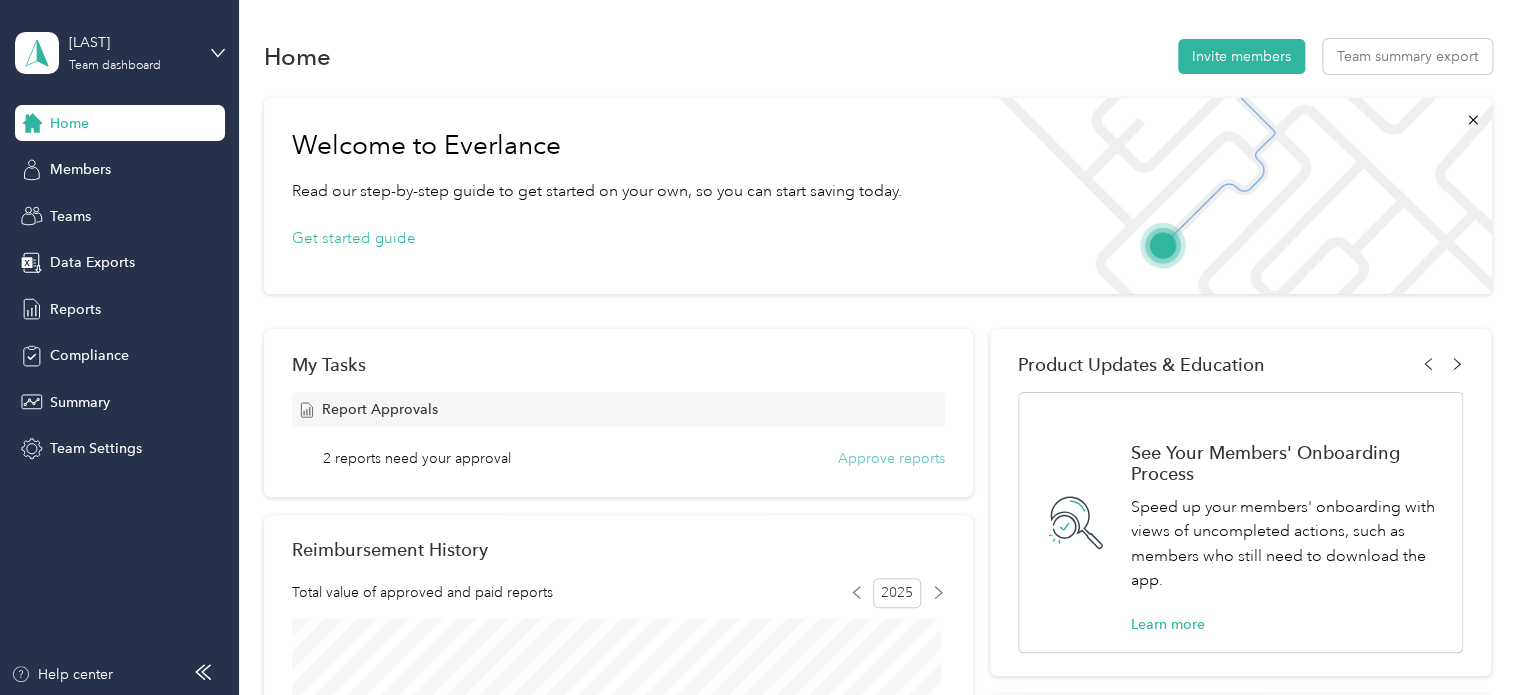 click on "Approve reports" at bounding box center (891, 458) 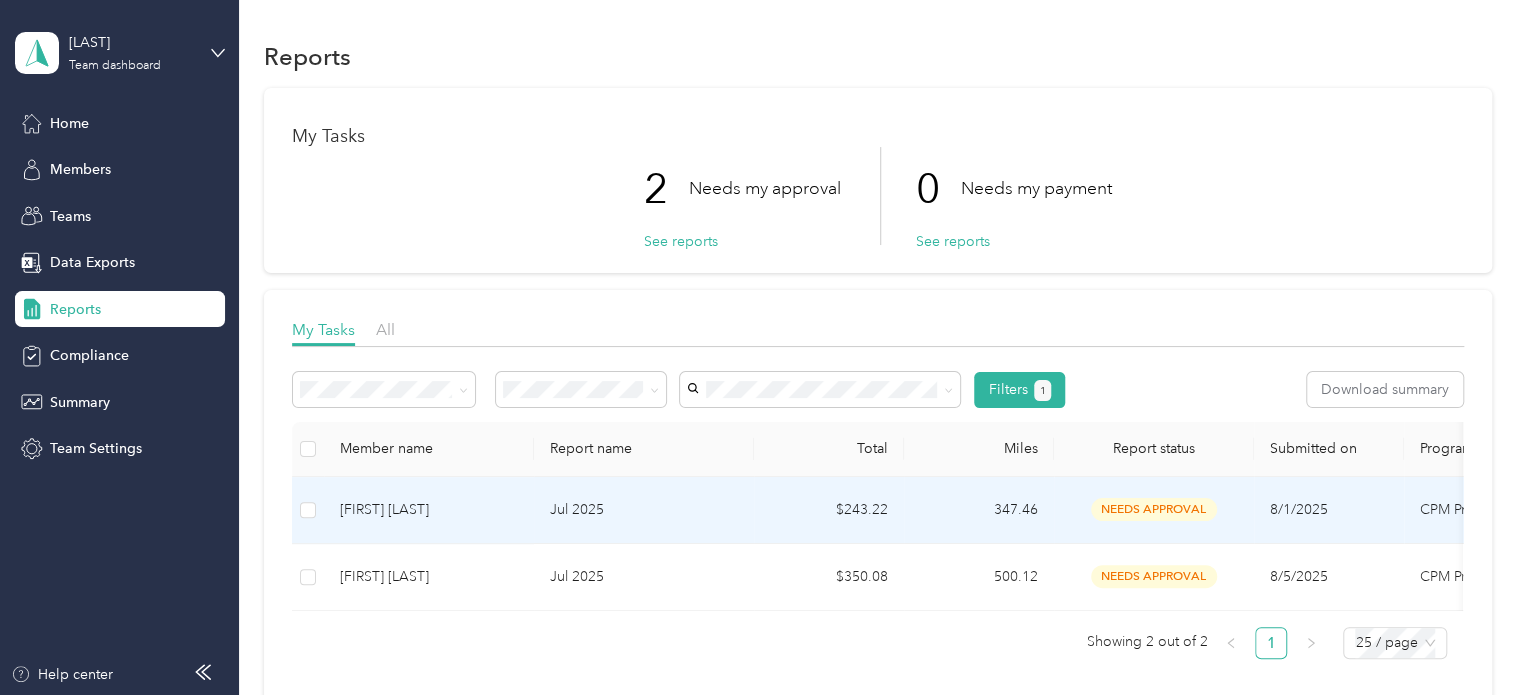 click on "Jul 2025" at bounding box center (644, 510) 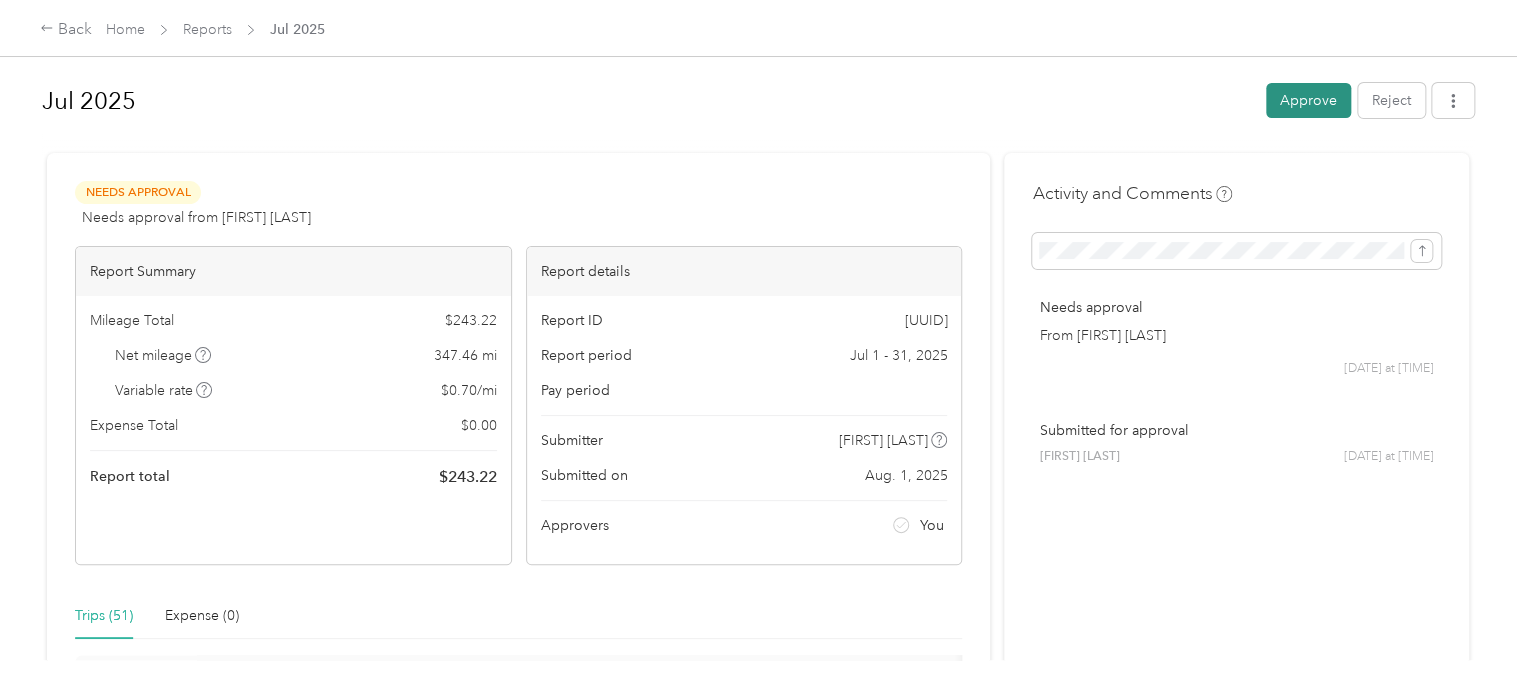 click on "Approve" at bounding box center [1308, 100] 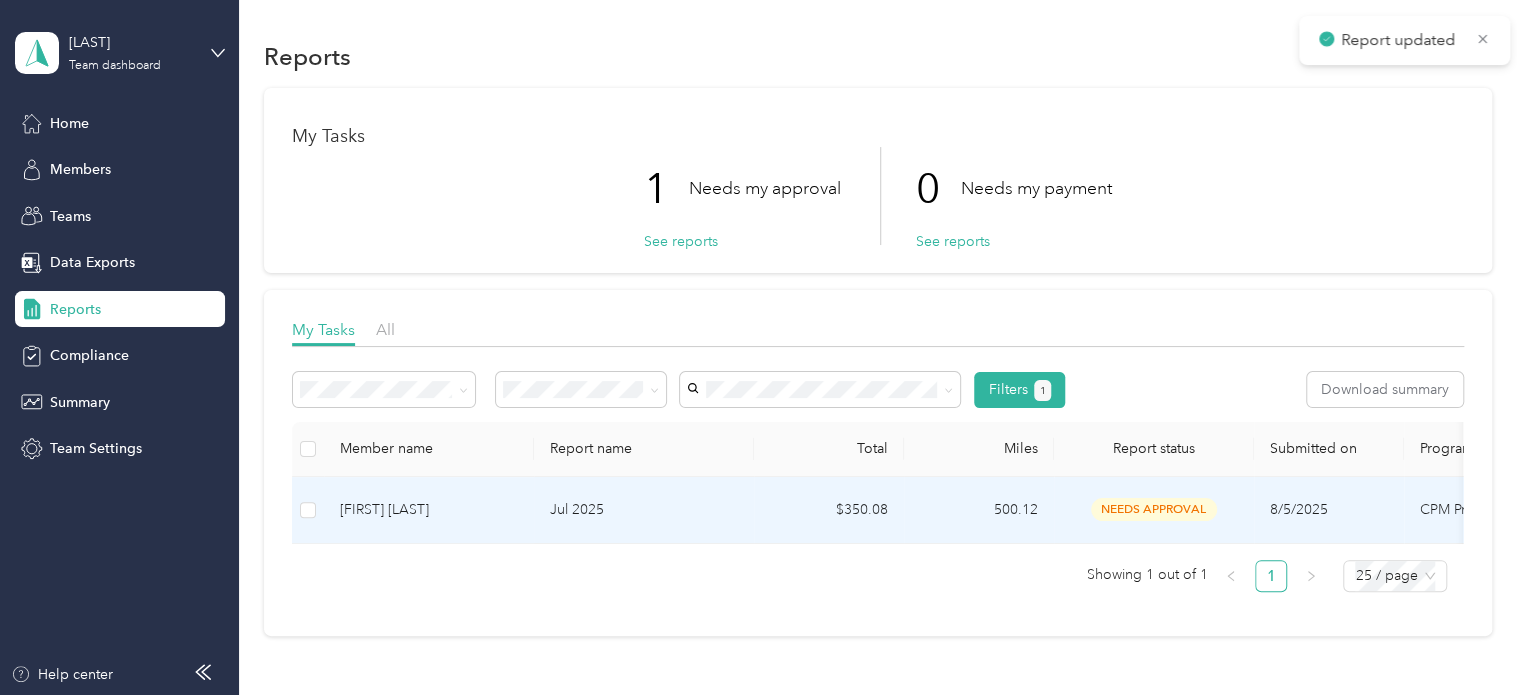 click on "[FIRST] [LAST]" at bounding box center (429, 510) 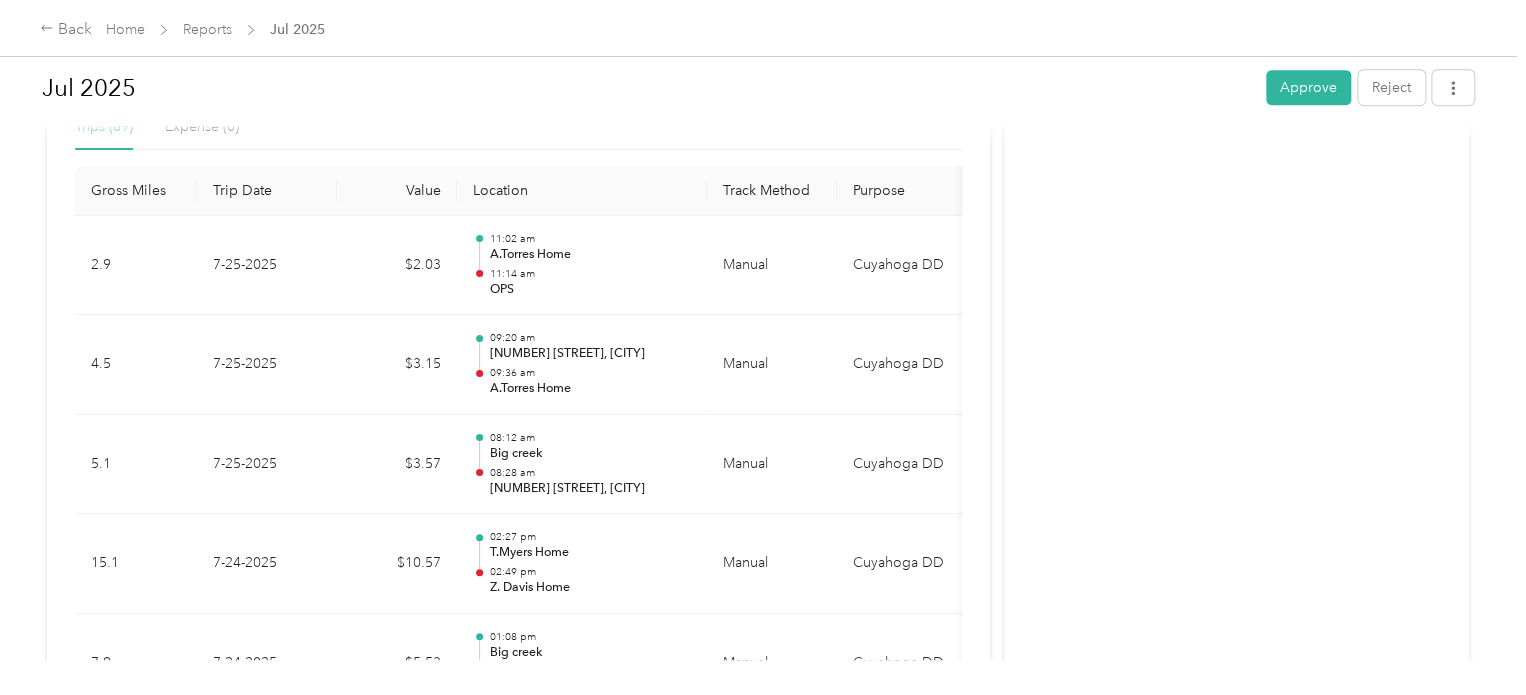 scroll, scrollTop: 448, scrollLeft: 0, axis: vertical 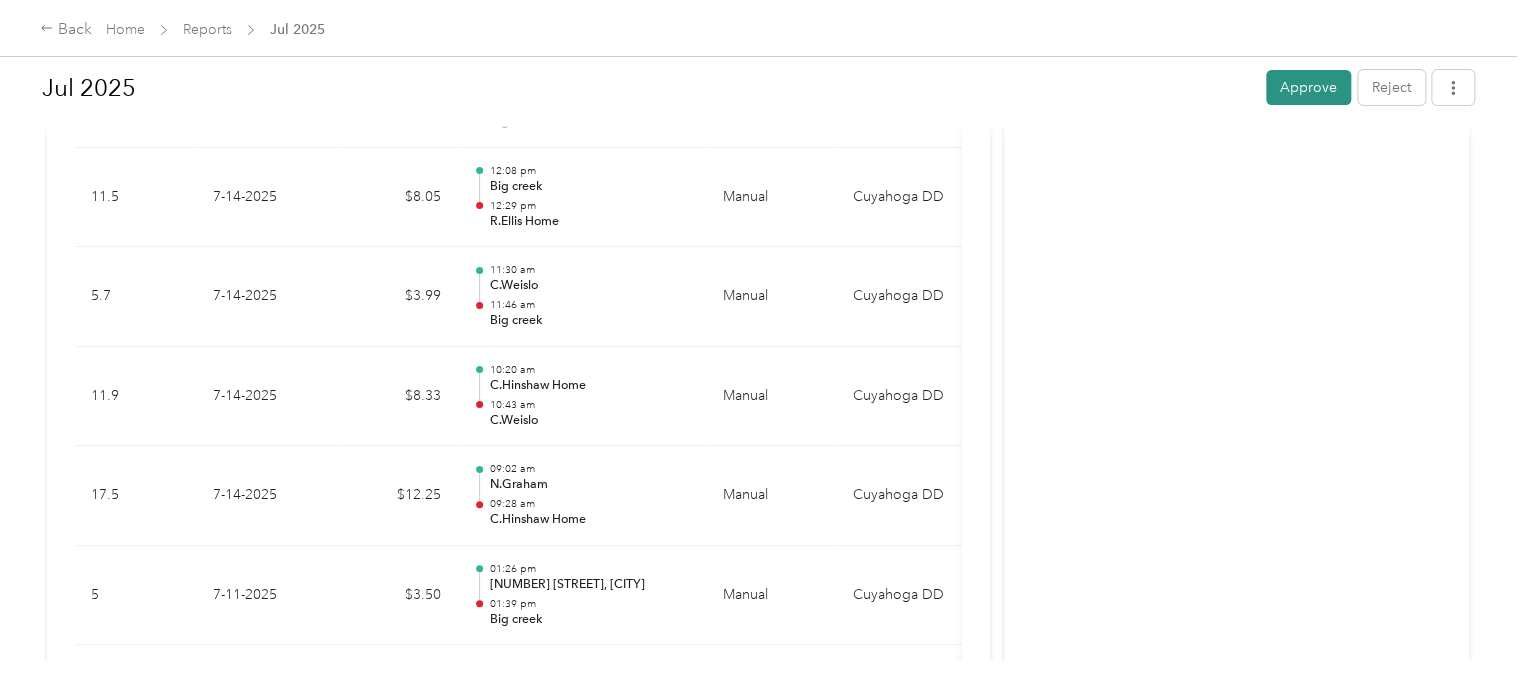 click on "Approve" at bounding box center (1308, 87) 